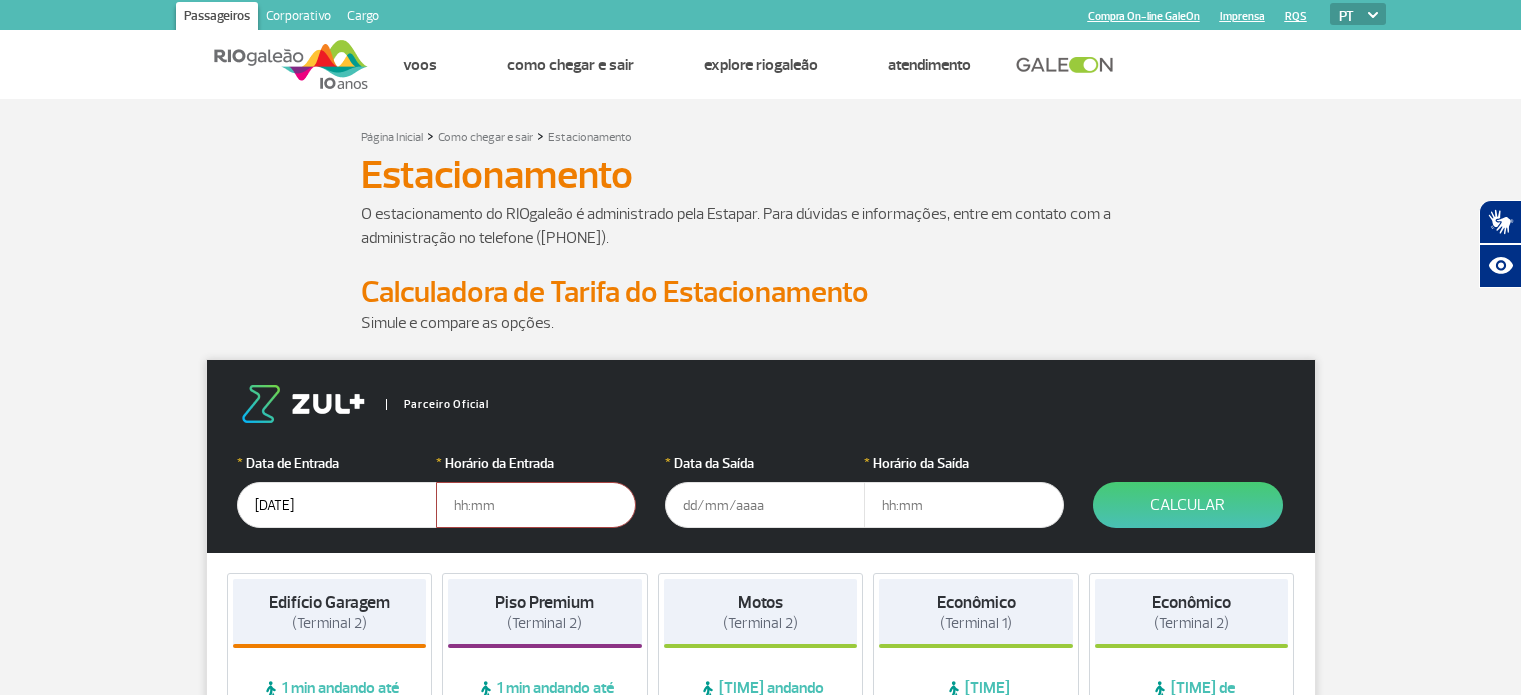 scroll, scrollTop: 0, scrollLeft: 0, axis: both 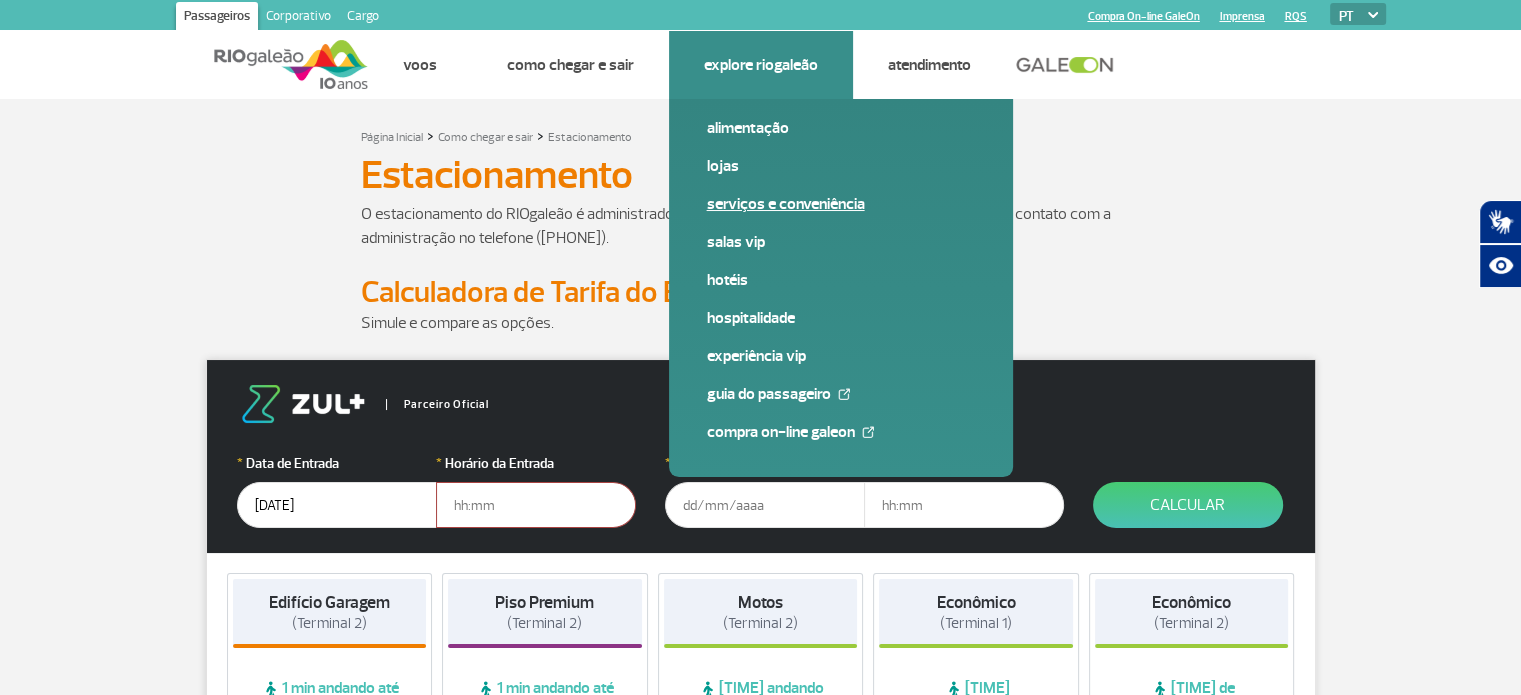 click on "Serviços e Conveniência" at bounding box center [841, 204] 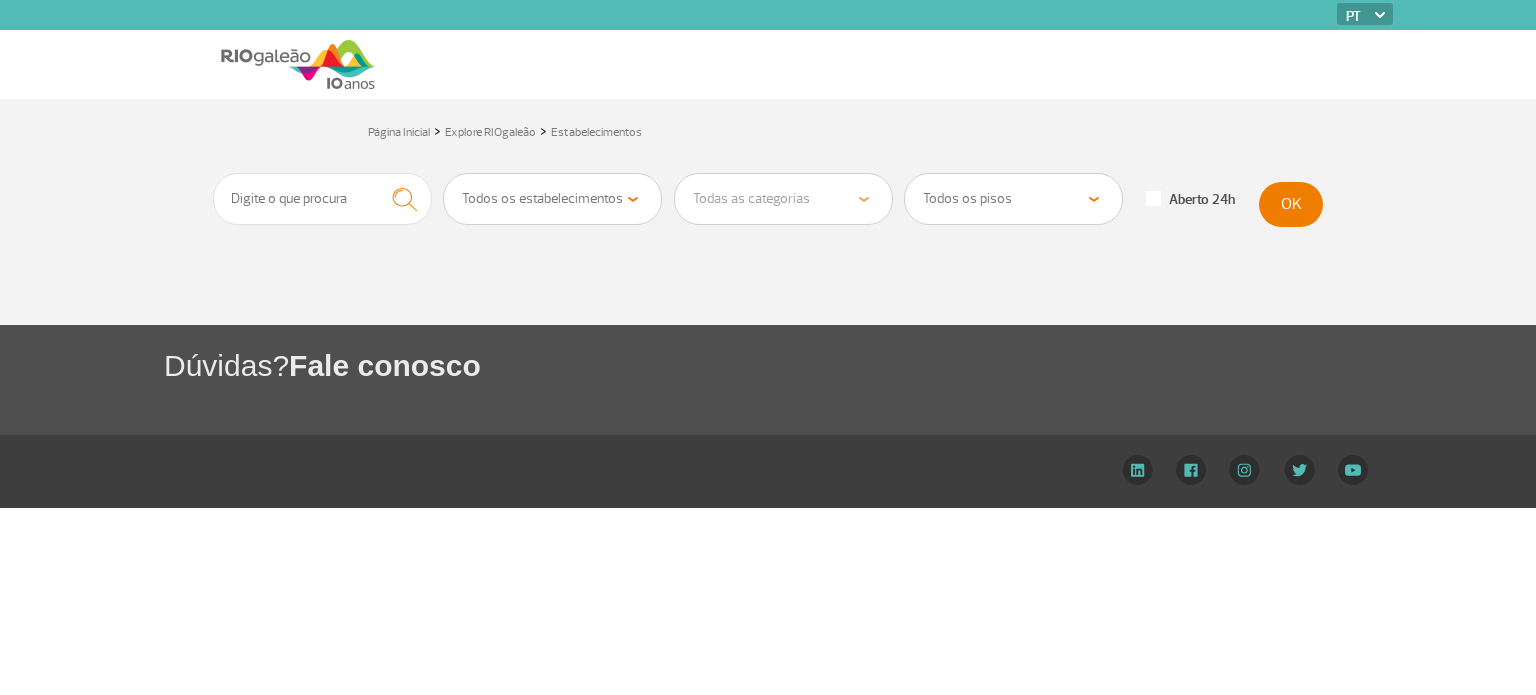 scroll, scrollTop: 0, scrollLeft: 0, axis: both 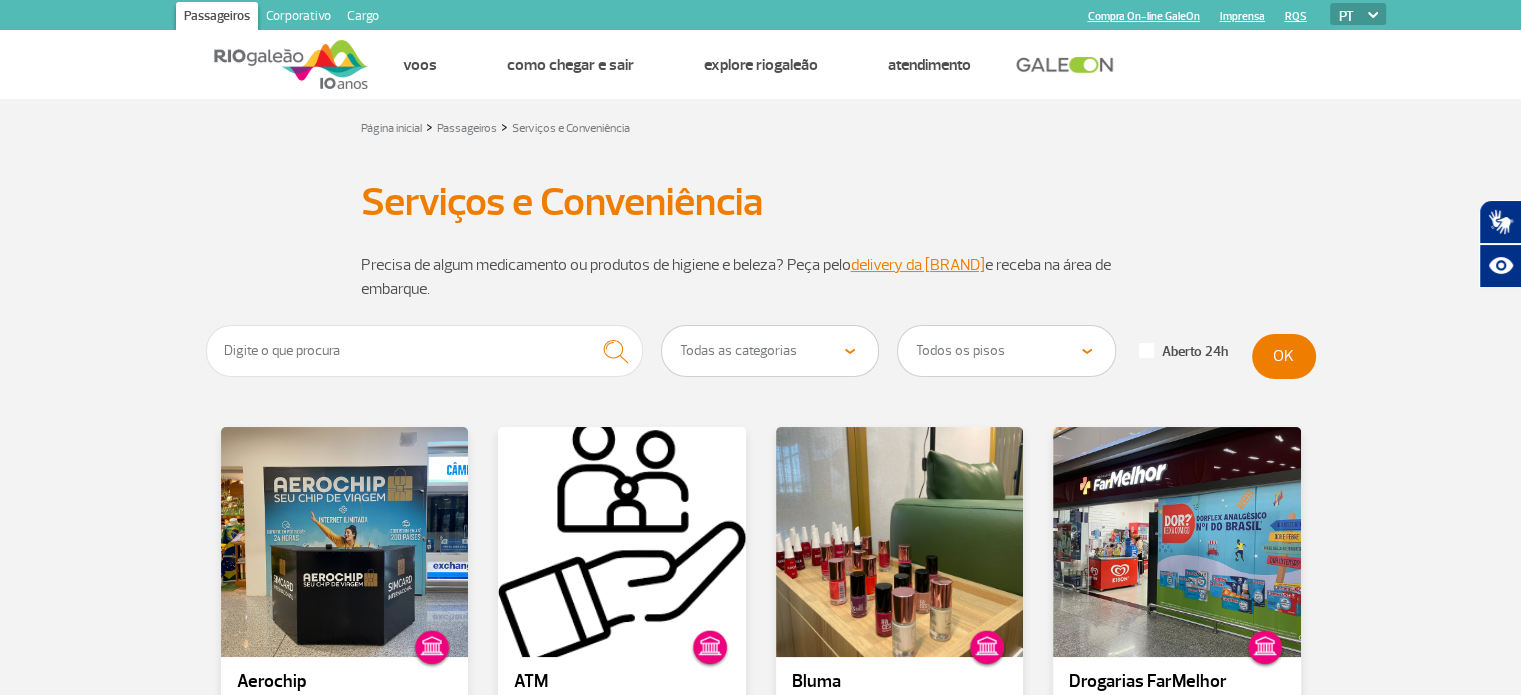 click on "PT   ENG   ESP" at bounding box center [1358, 14] 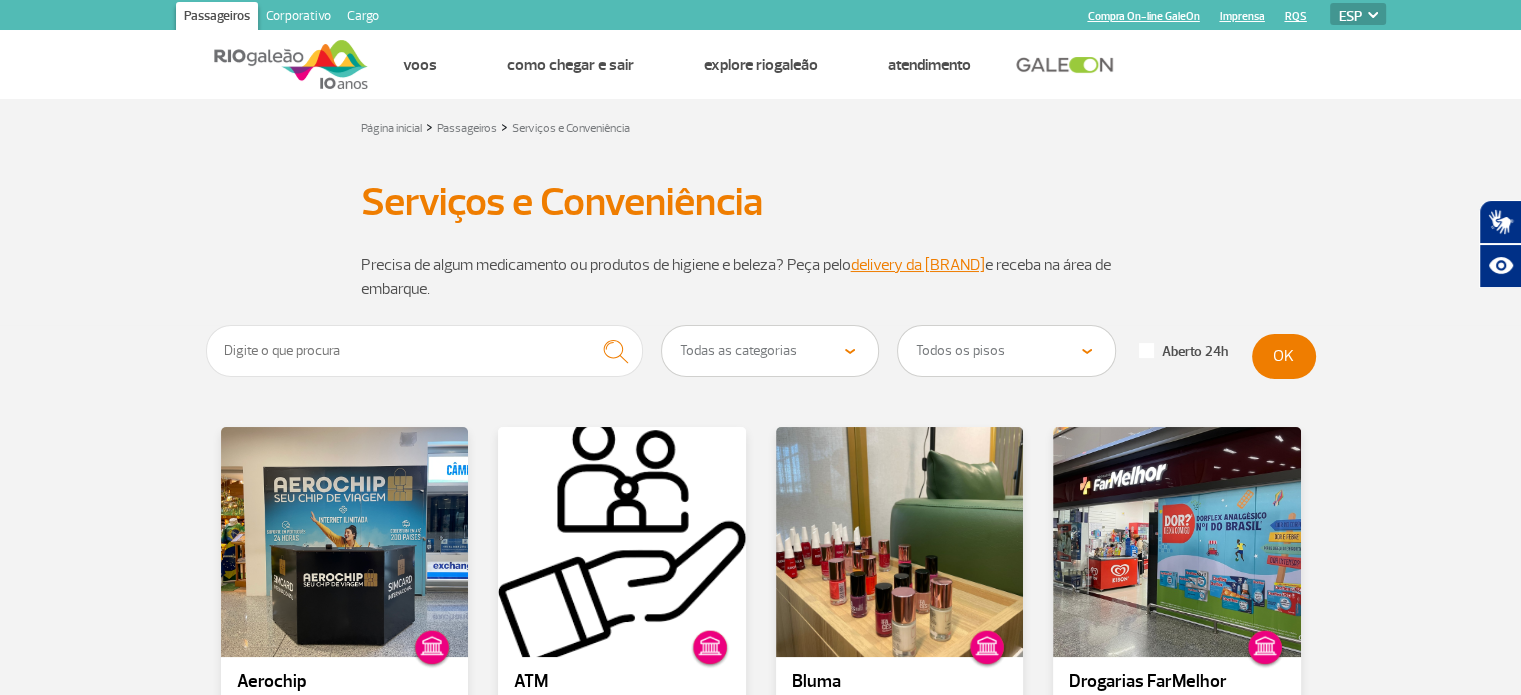click on "PT   ENG   ESP" at bounding box center (1358, 14) 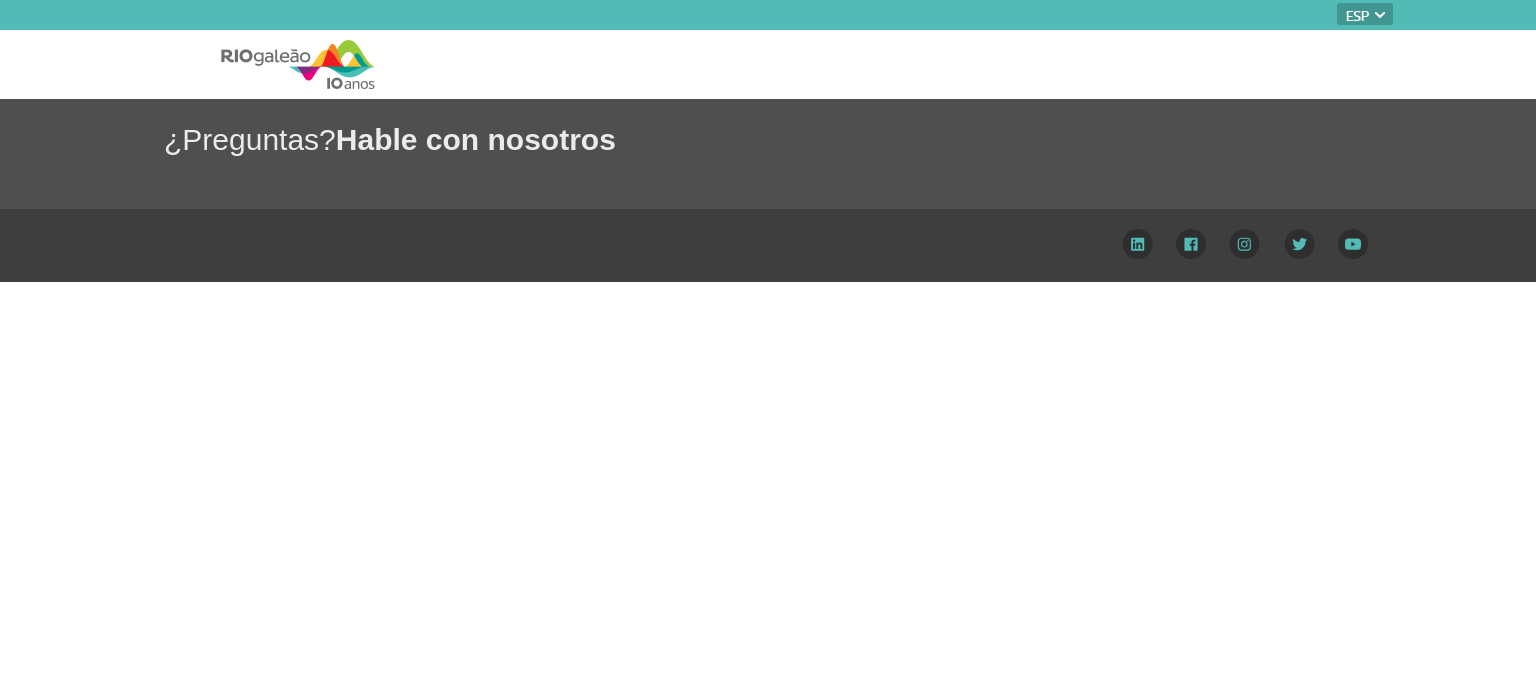 select on "es" 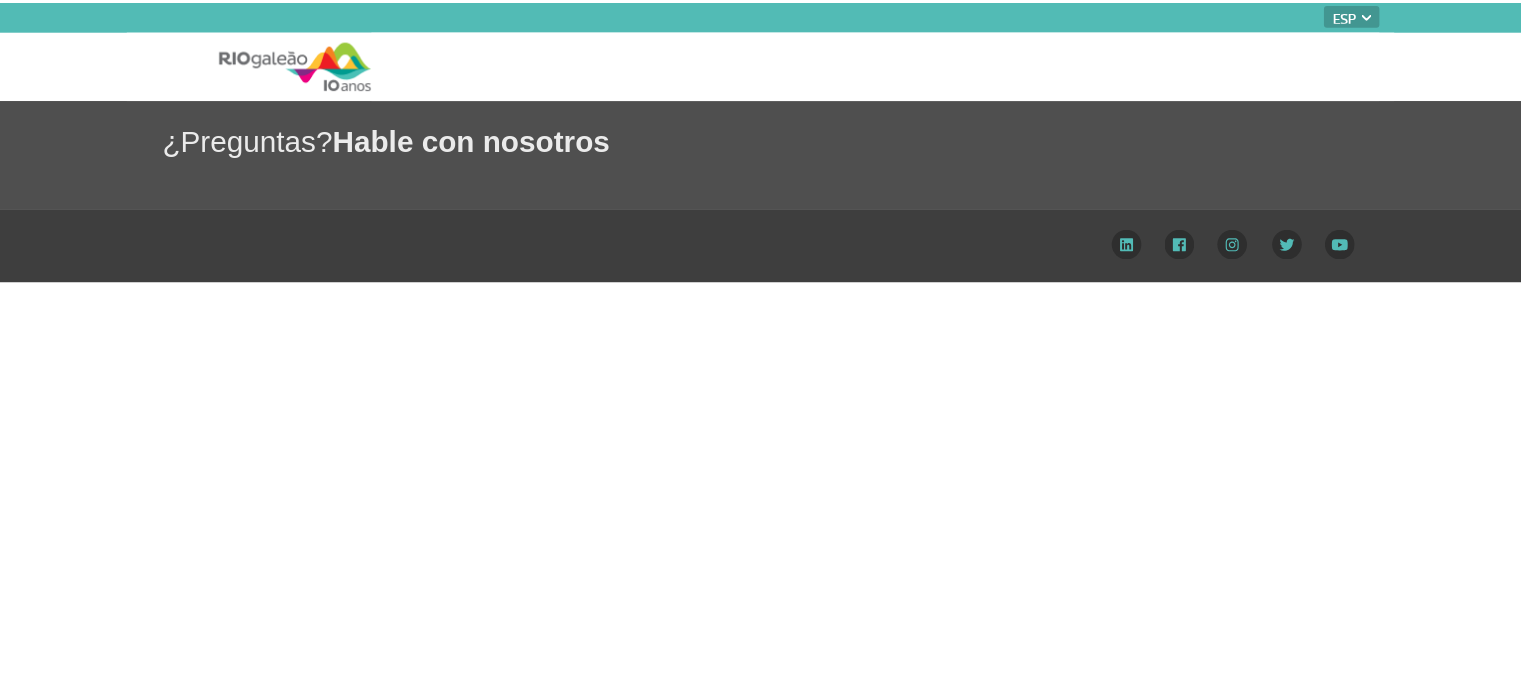 scroll, scrollTop: 0, scrollLeft: 0, axis: both 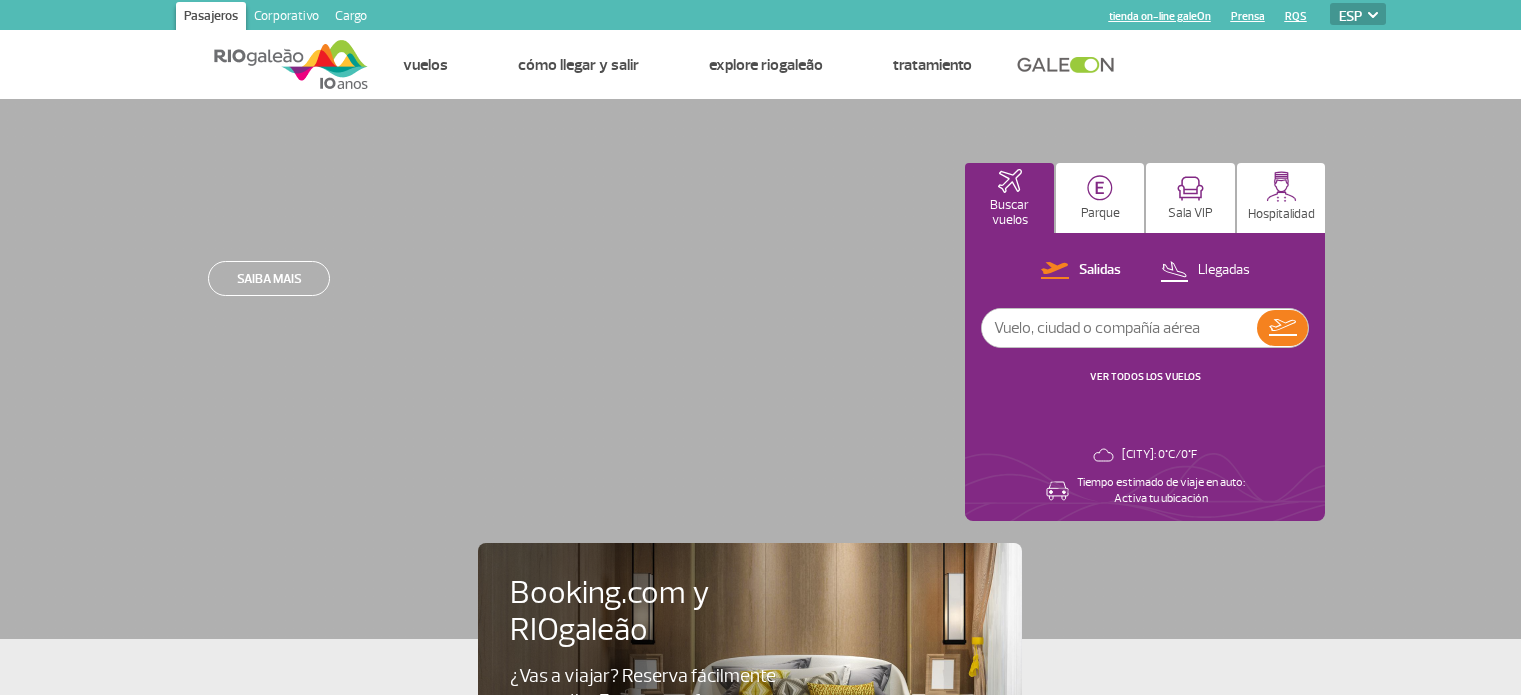 select on "es" 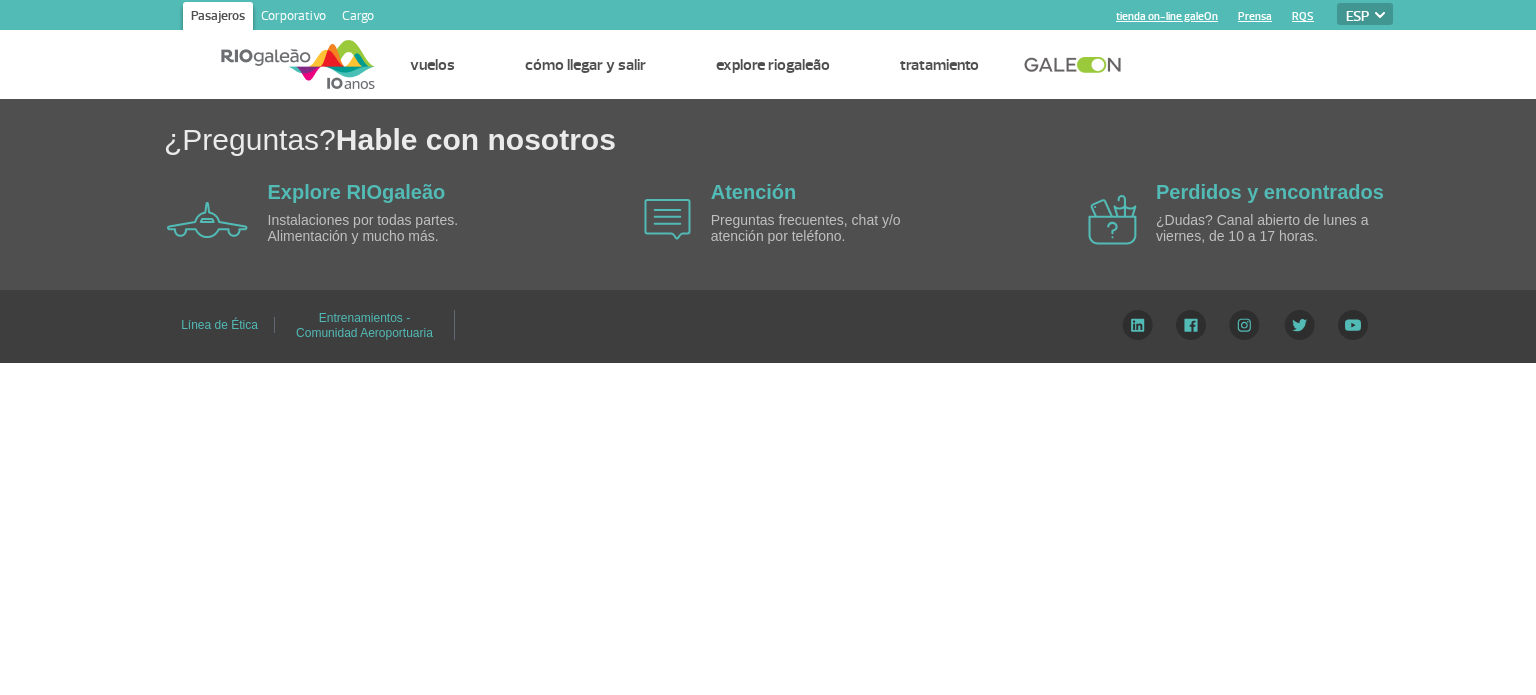 scroll, scrollTop: 0, scrollLeft: 0, axis: both 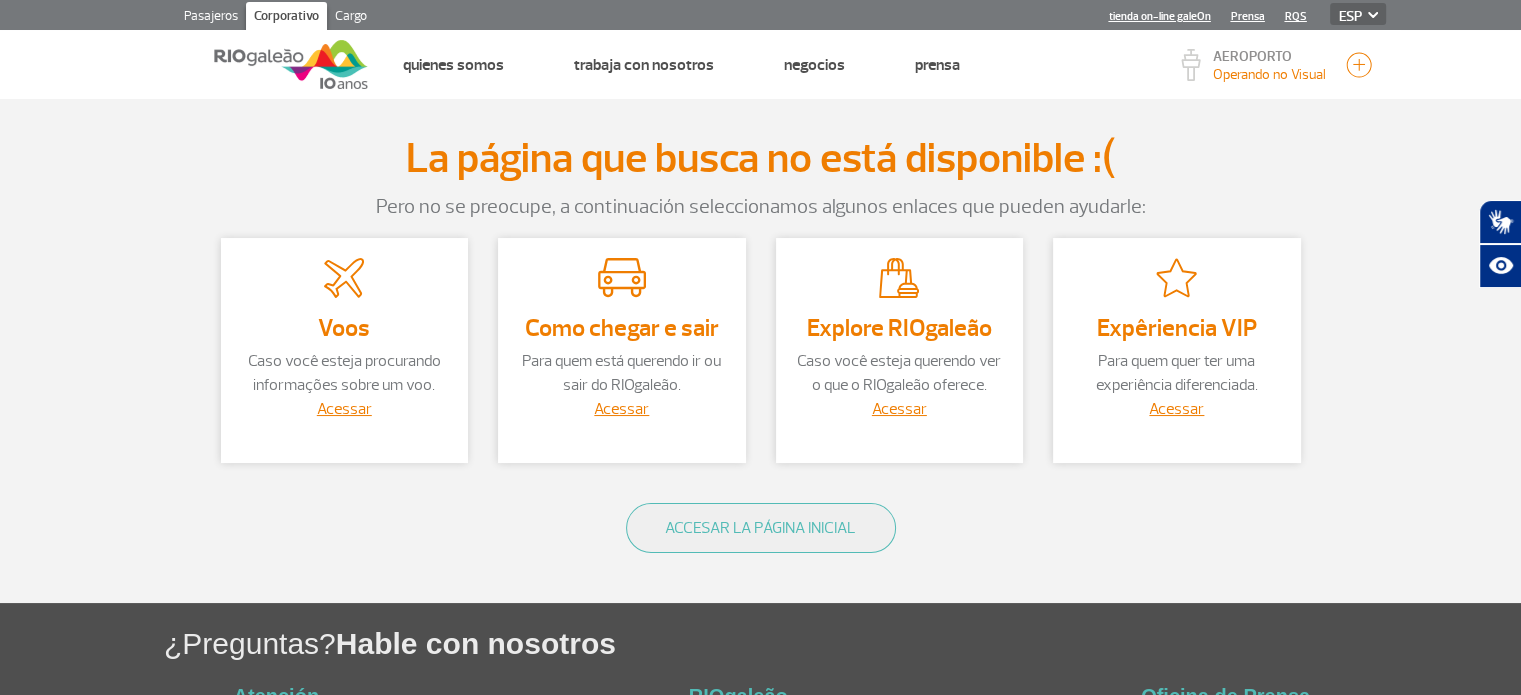 click on "PT   ENG   ESP" at bounding box center (1358, 14) 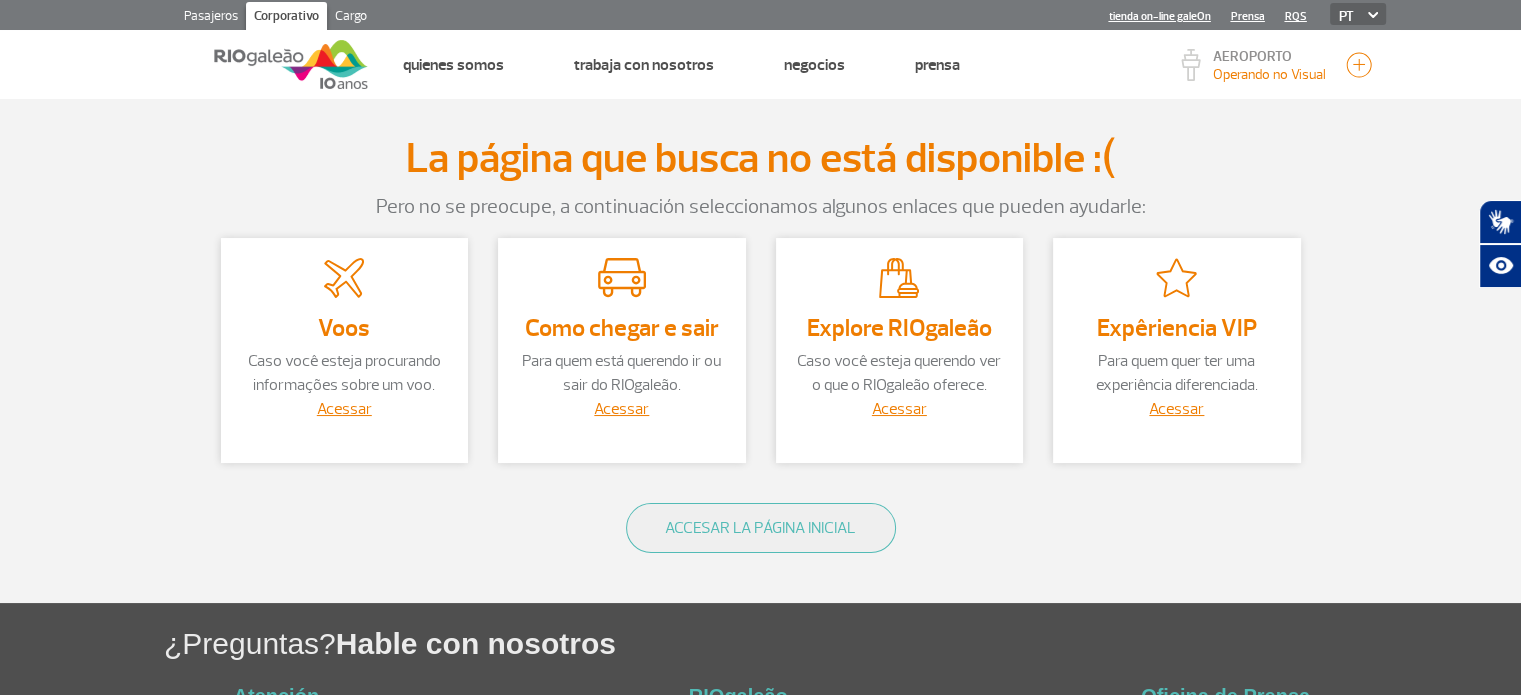 click on "PT   ENG   ESP" at bounding box center (1358, 14) 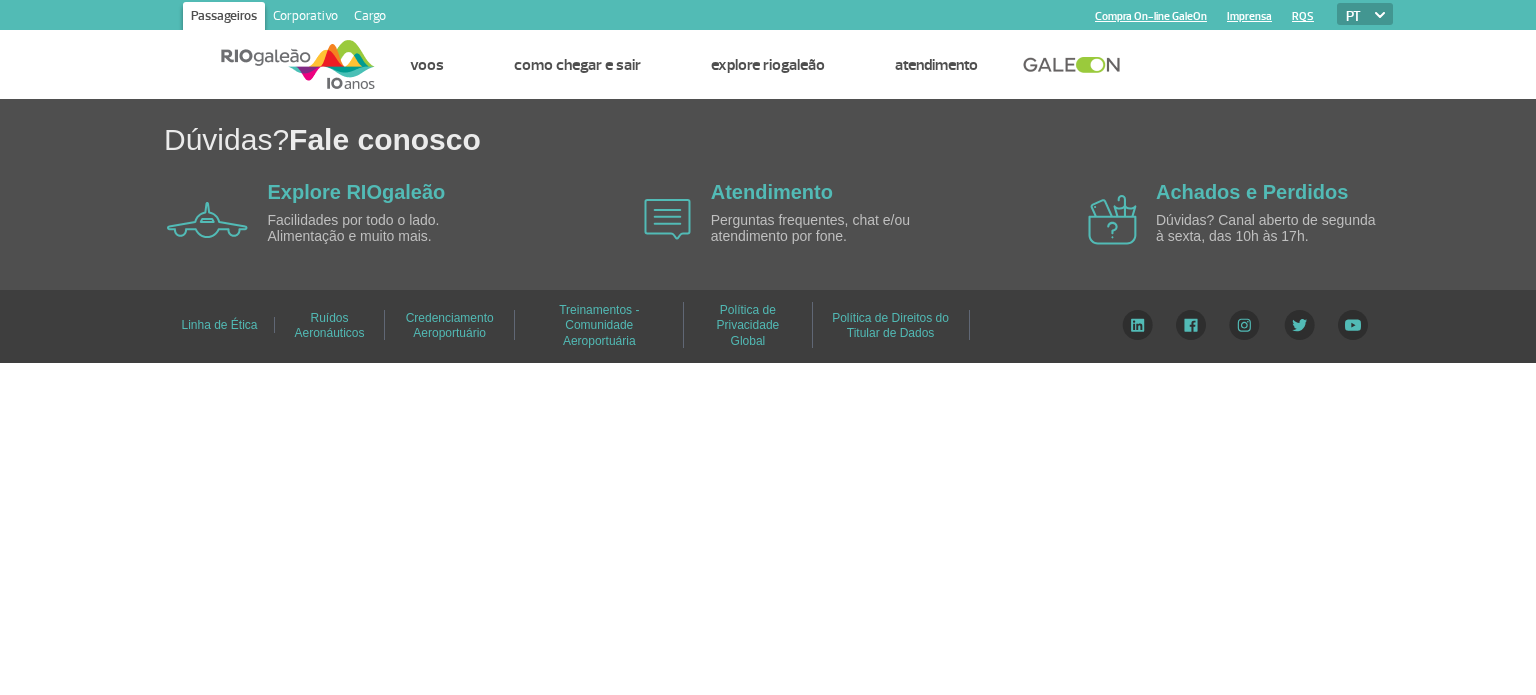 scroll, scrollTop: 0, scrollLeft: 0, axis: both 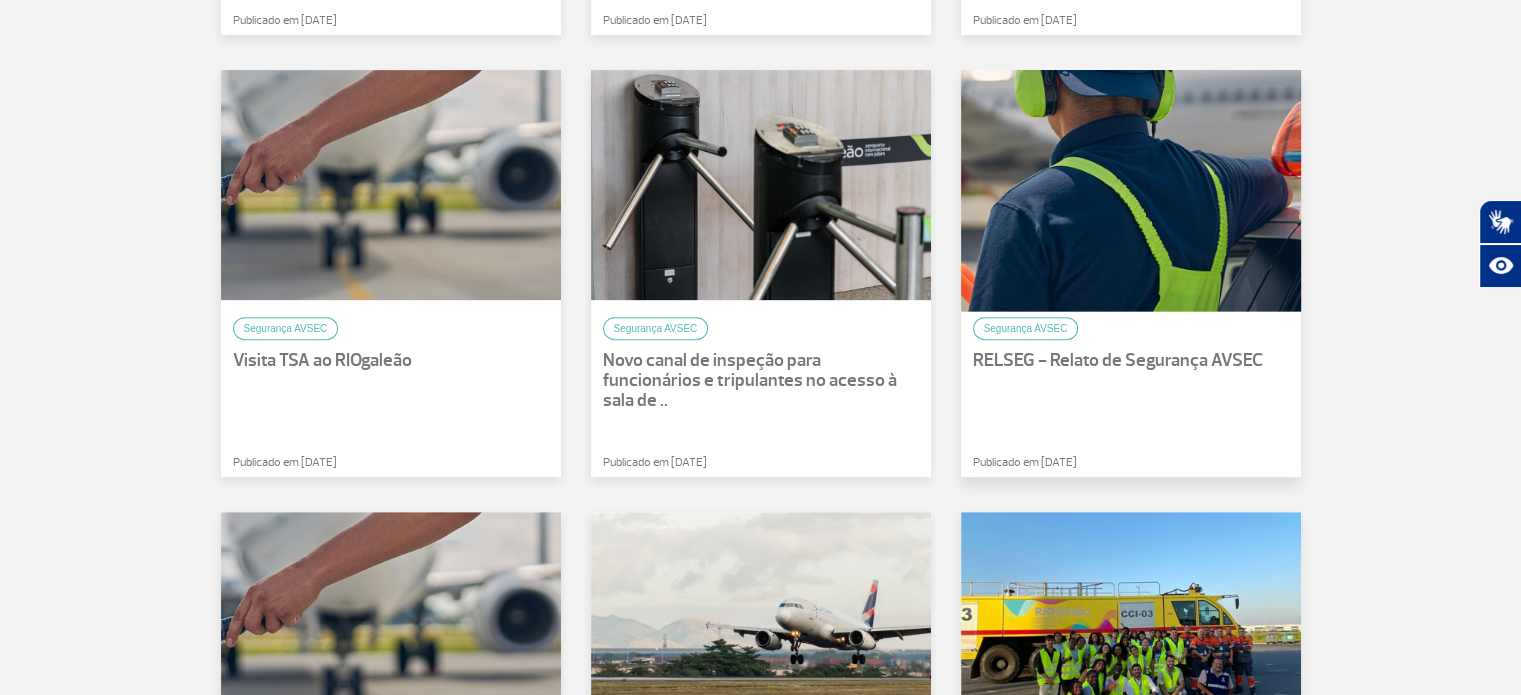 click at bounding box center (1131, 185) 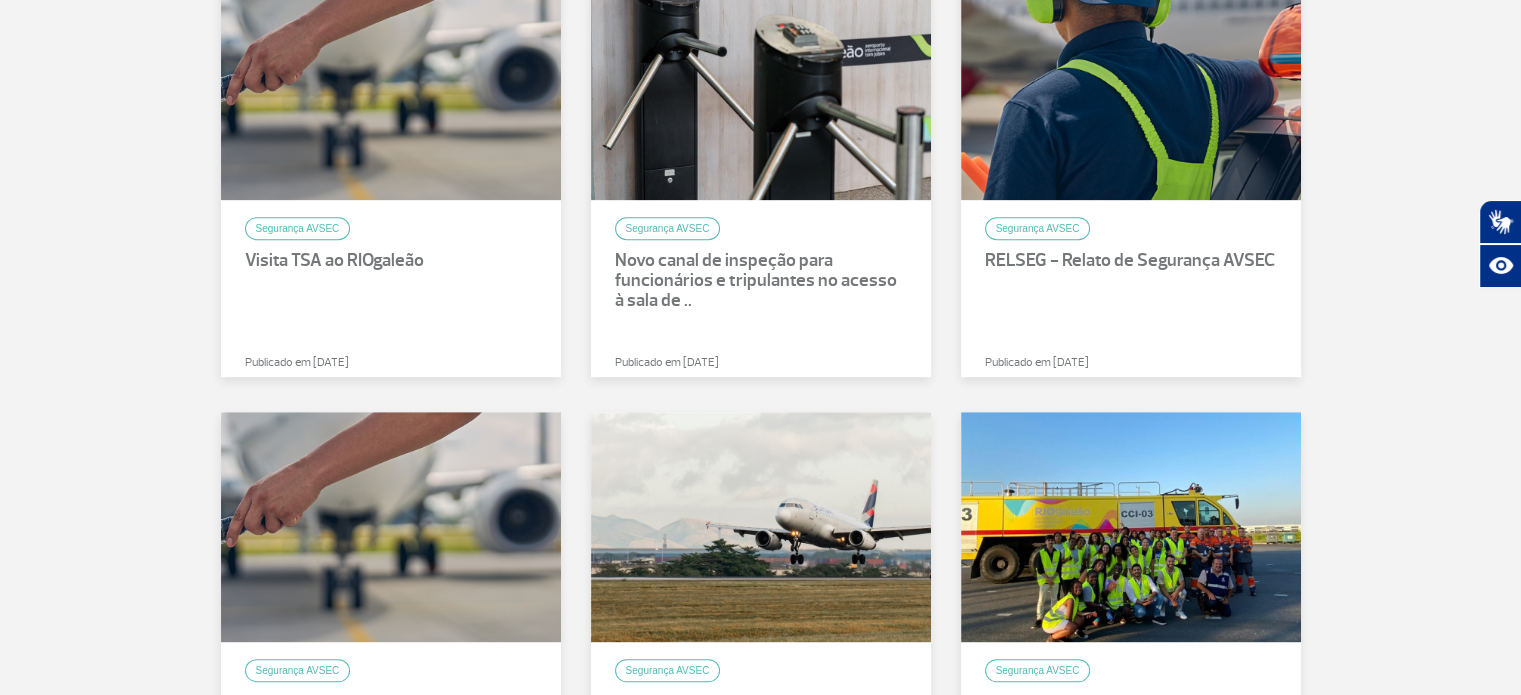 scroll, scrollTop: 800, scrollLeft: 0, axis: vertical 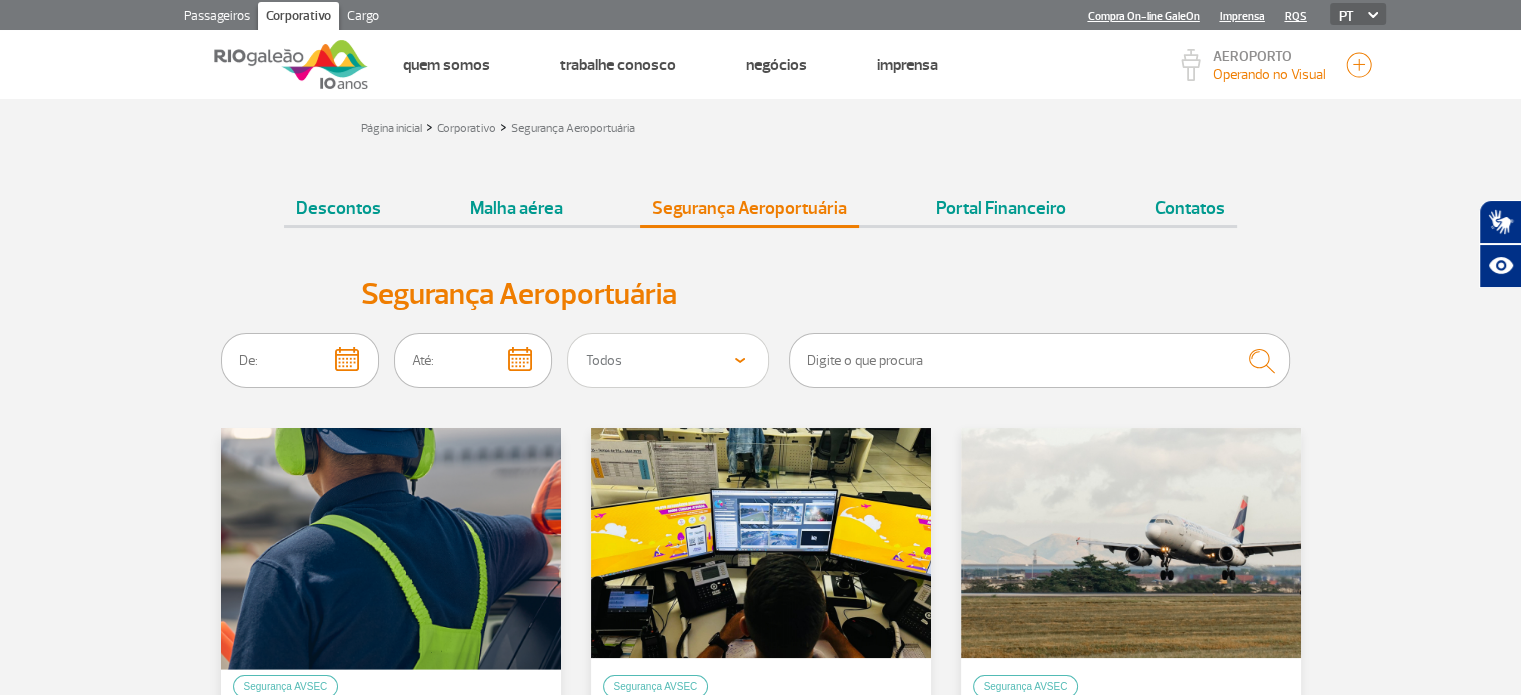 click at bounding box center (391, 543) 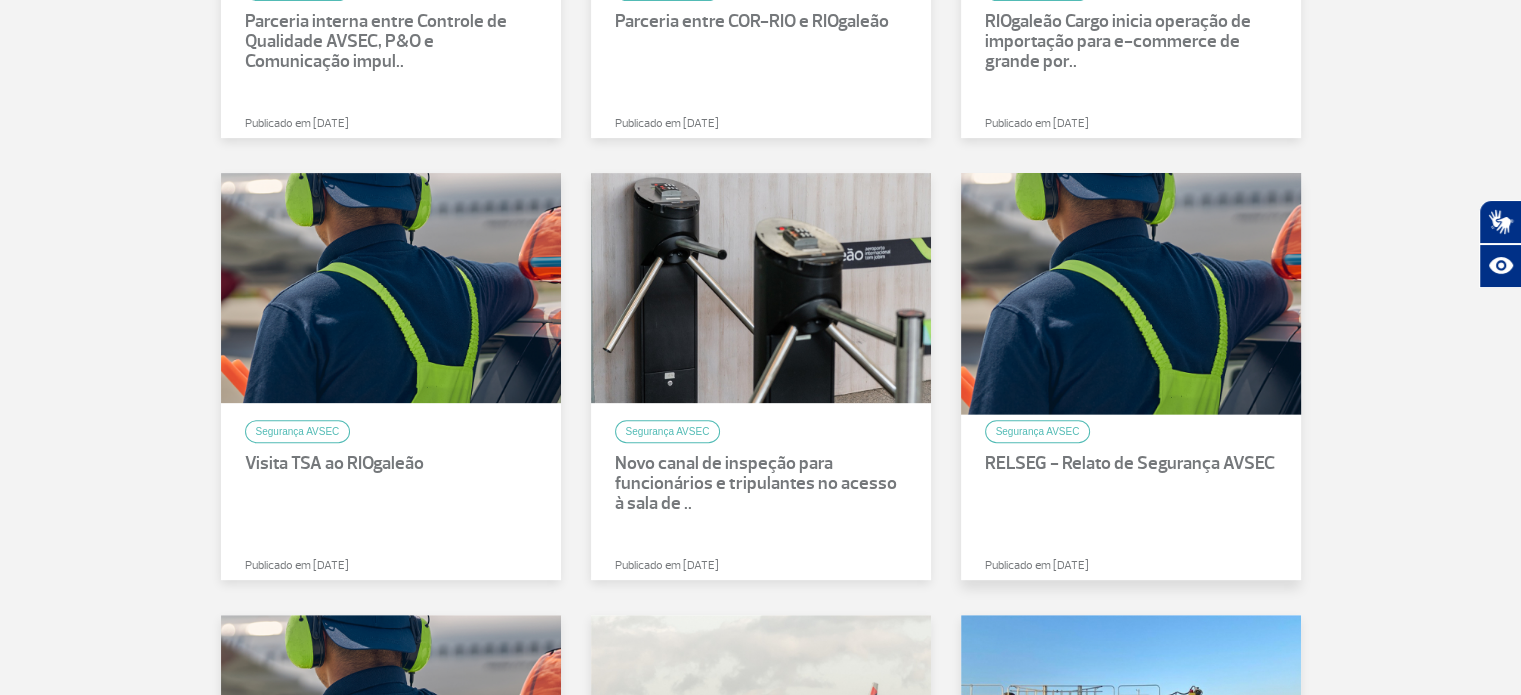 scroll, scrollTop: 700, scrollLeft: 0, axis: vertical 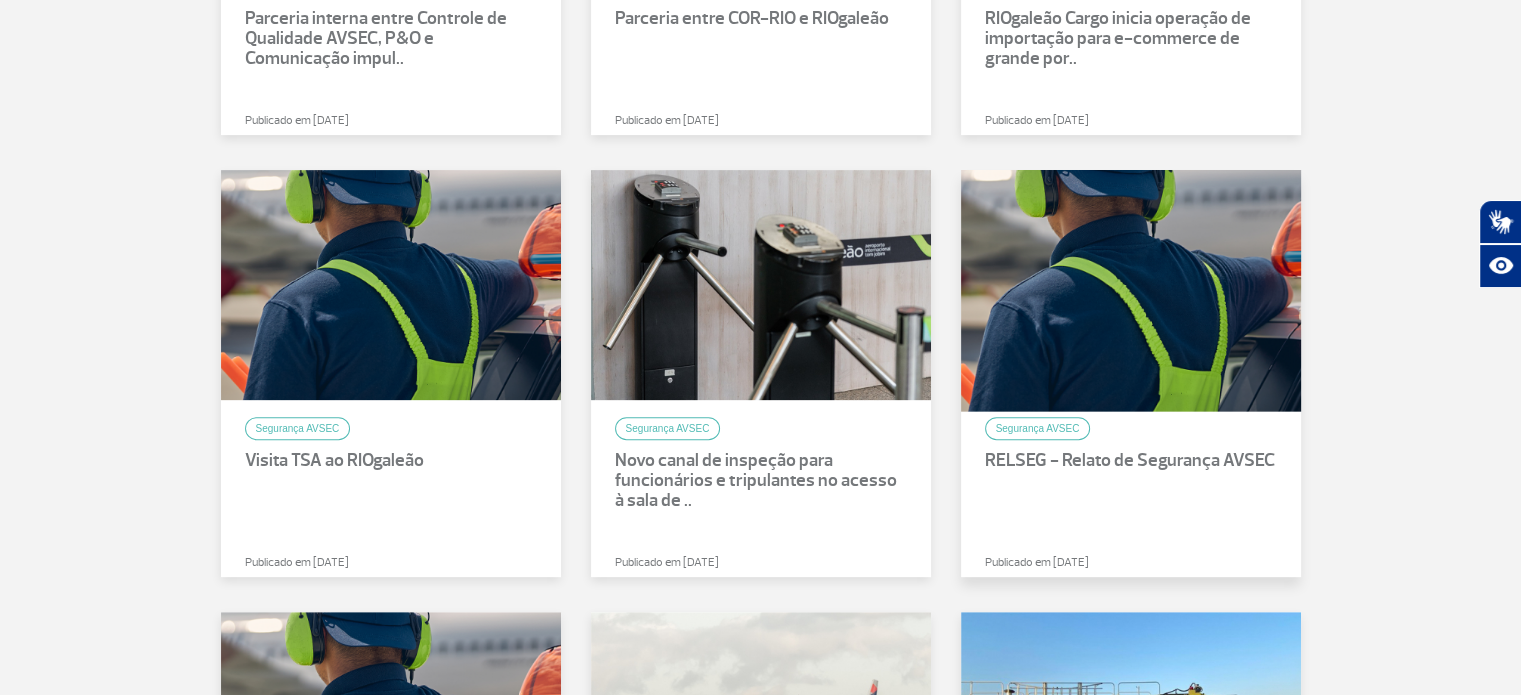 click at bounding box center (1131, 285) 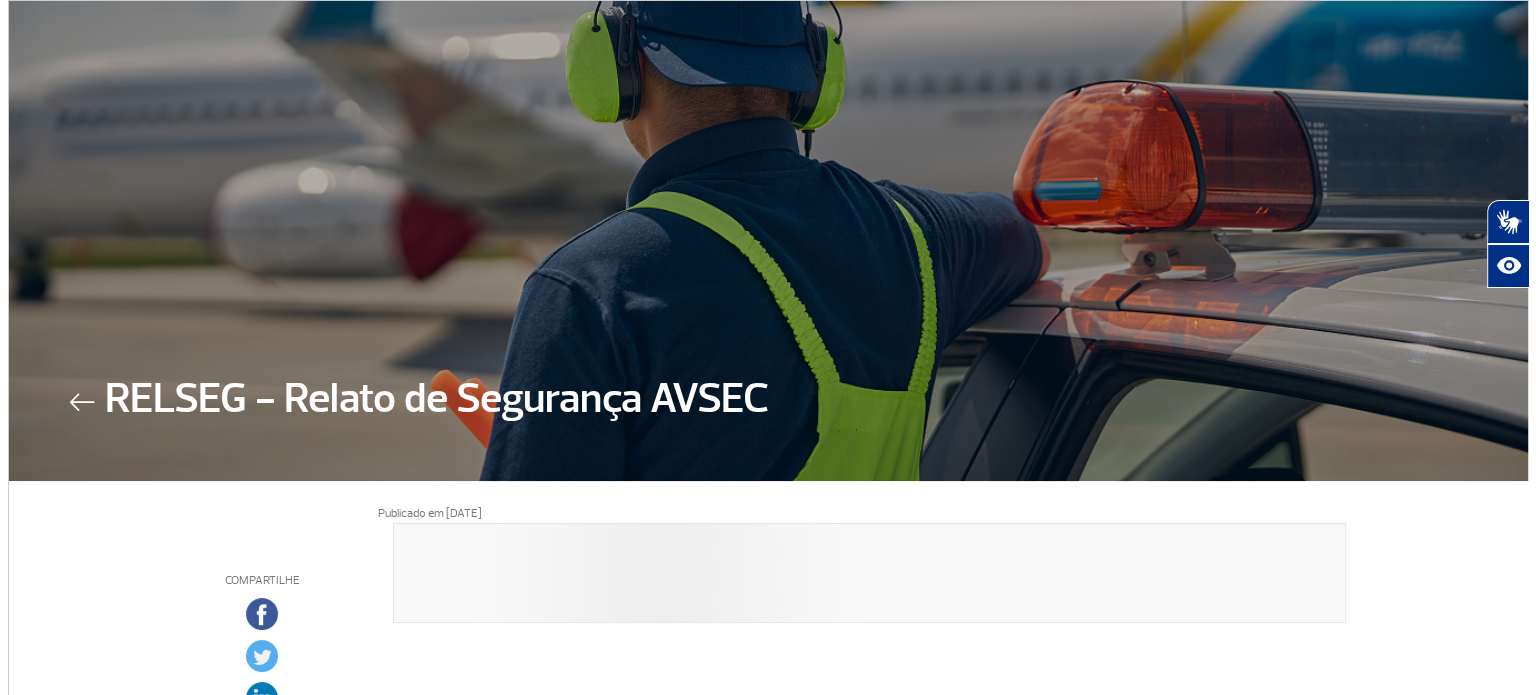 scroll, scrollTop: 0, scrollLeft: 0, axis: both 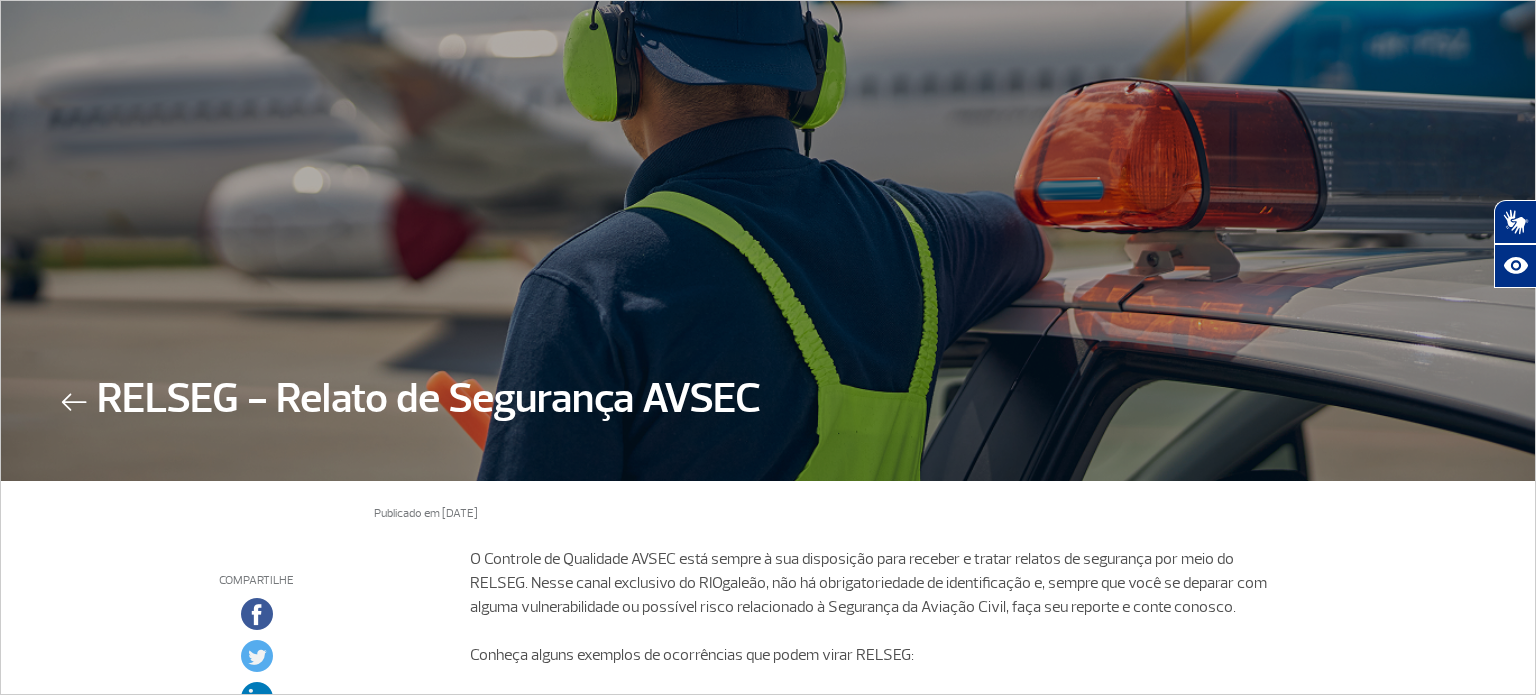 drag, startPoint x: 863, startPoint y: 591, endPoint x: 900, endPoint y: 557, distance: 50.24938 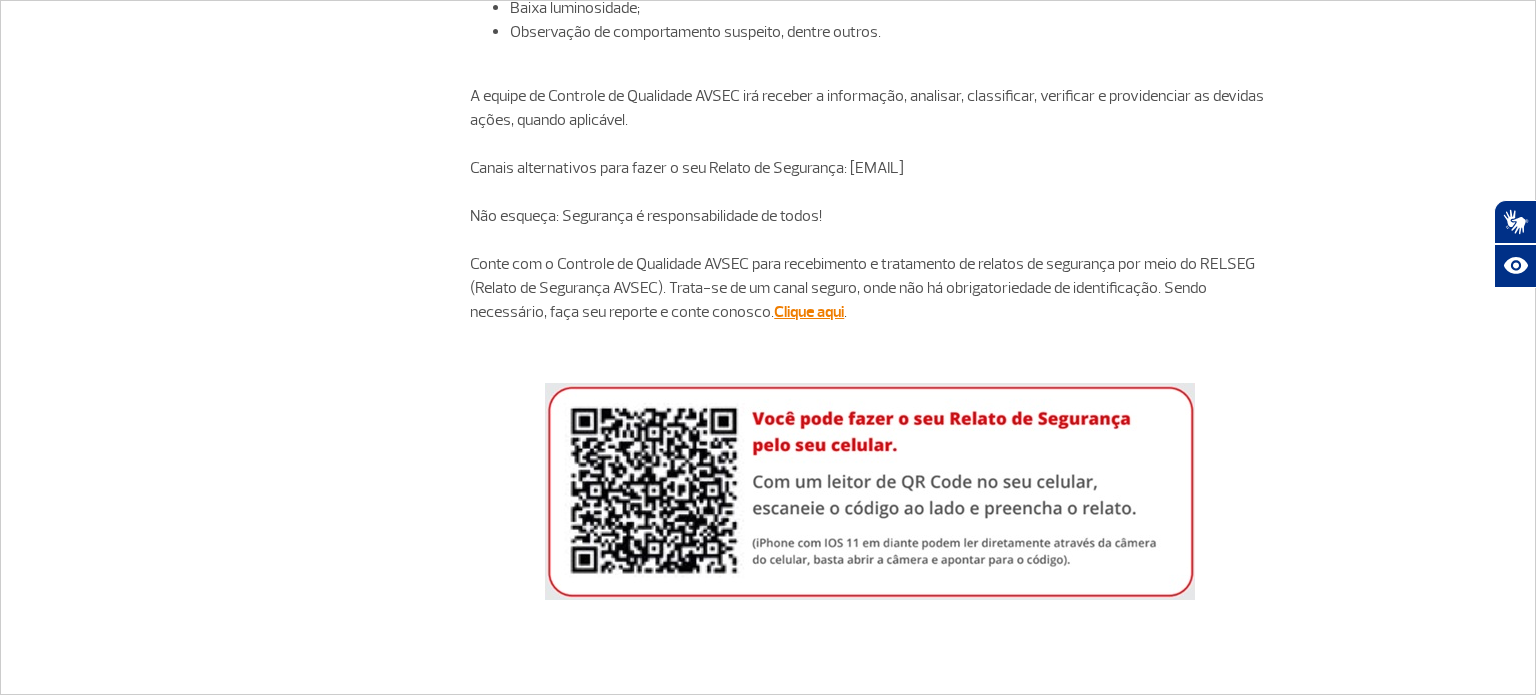 scroll, scrollTop: 725, scrollLeft: 0, axis: vertical 